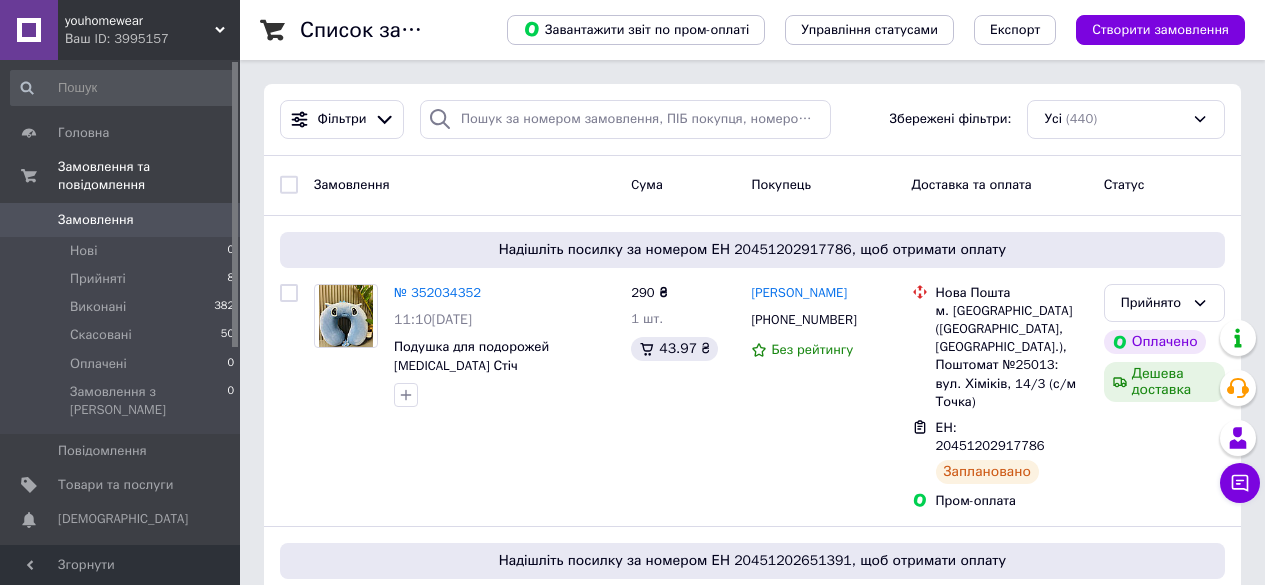 scroll, scrollTop: 0, scrollLeft: 0, axis: both 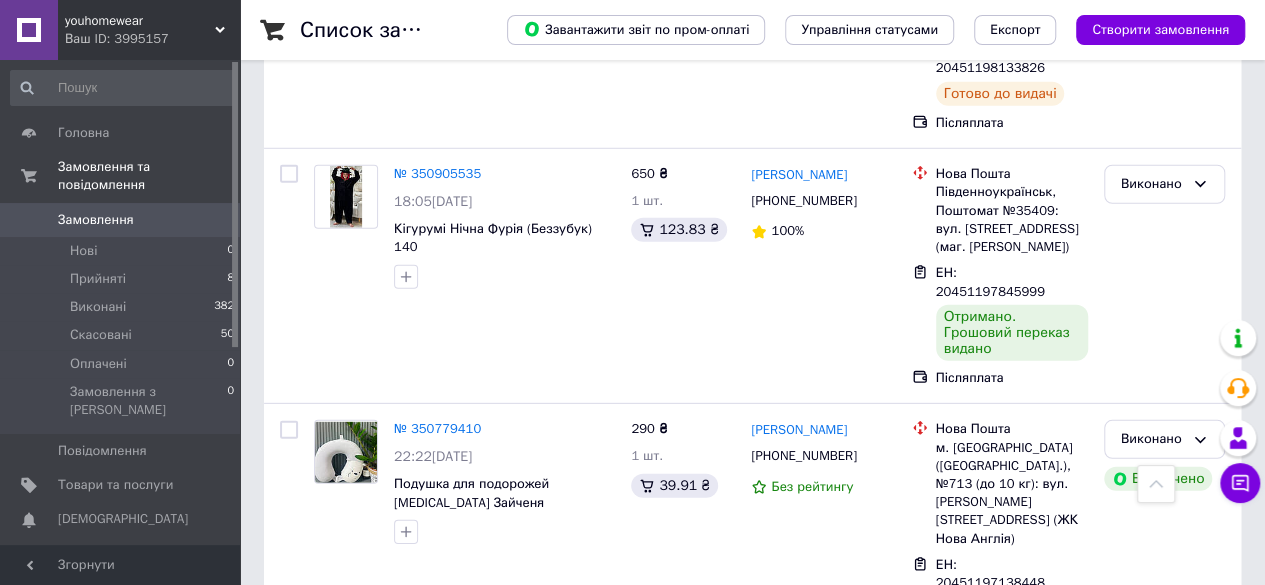 drag, startPoint x: 956, startPoint y: 457, endPoint x: 1053, endPoint y: 456, distance: 97.00516 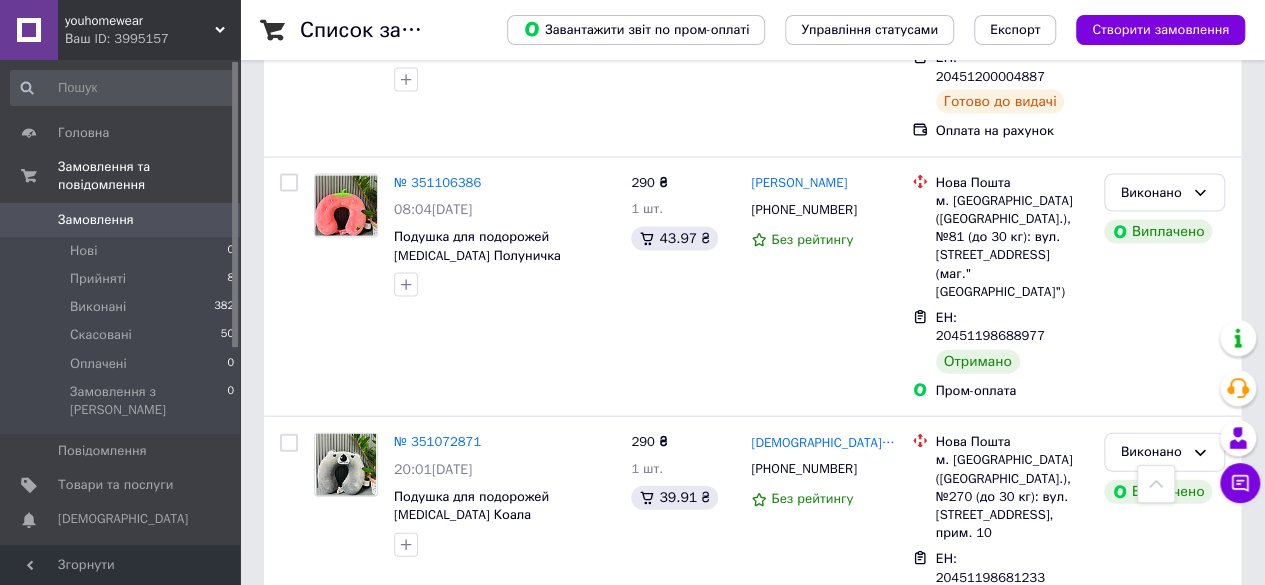 scroll, scrollTop: 2034, scrollLeft: 0, axis: vertical 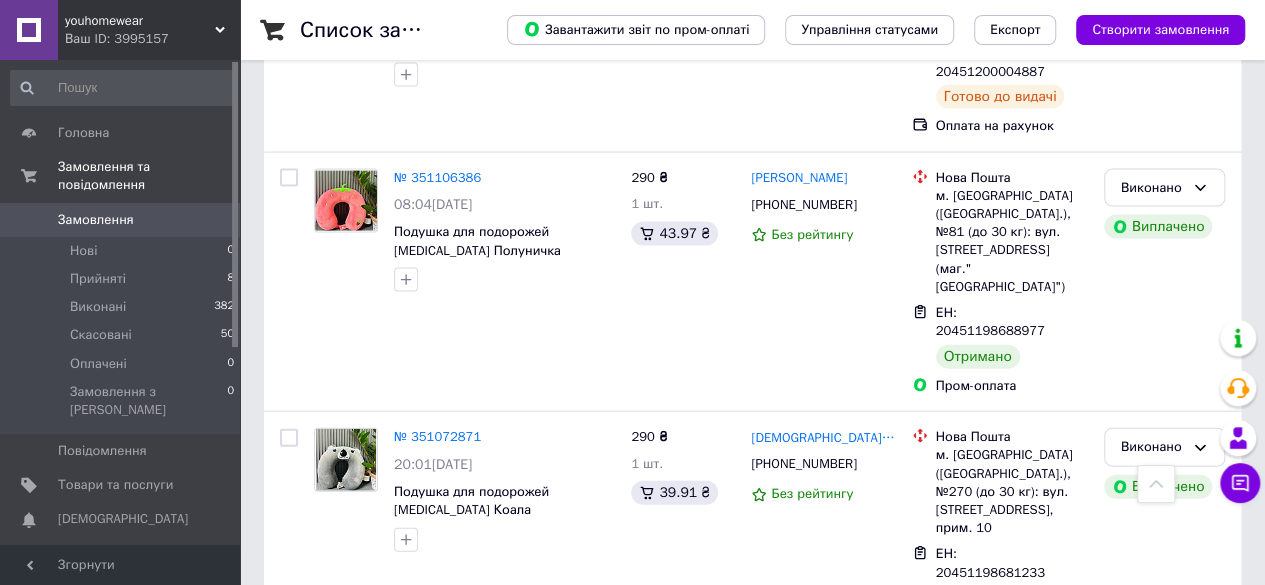 drag, startPoint x: 957, startPoint y: 390, endPoint x: 1055, endPoint y: 385, distance: 98.12747 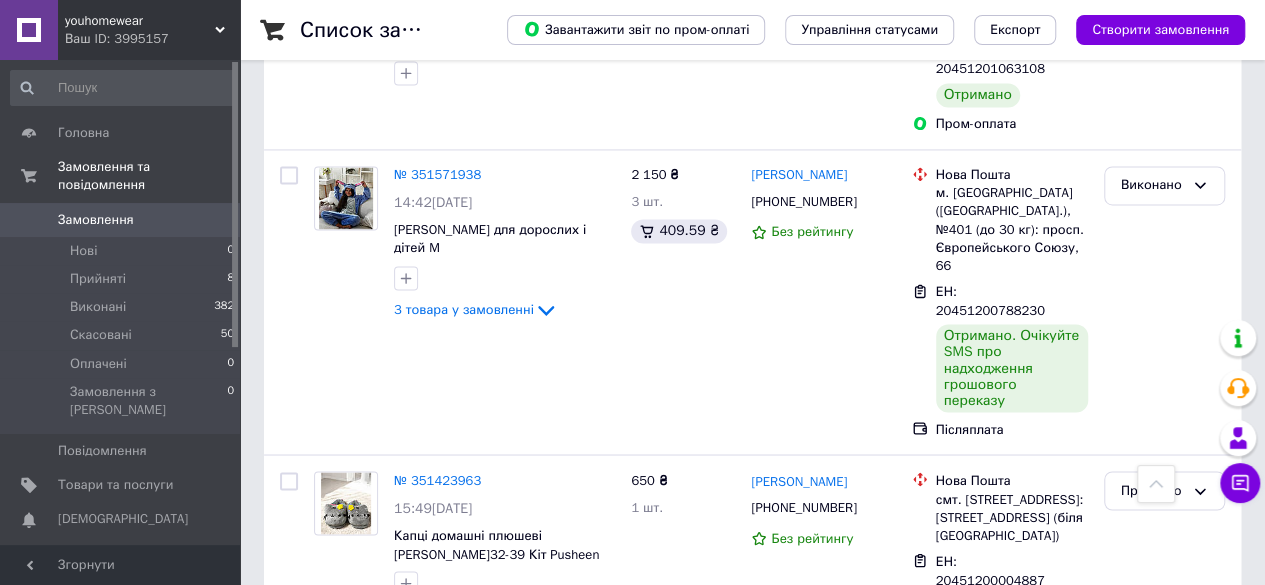 scroll, scrollTop: 1510, scrollLeft: 0, axis: vertical 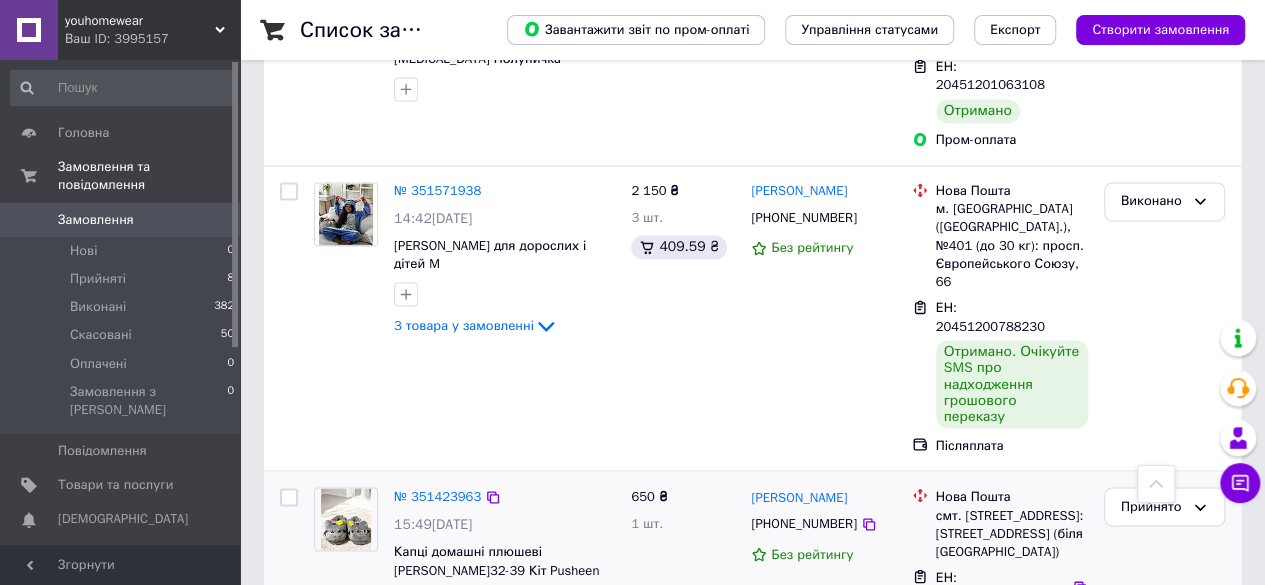 drag, startPoint x: 959, startPoint y: 317, endPoint x: 1053, endPoint y: 317, distance: 94 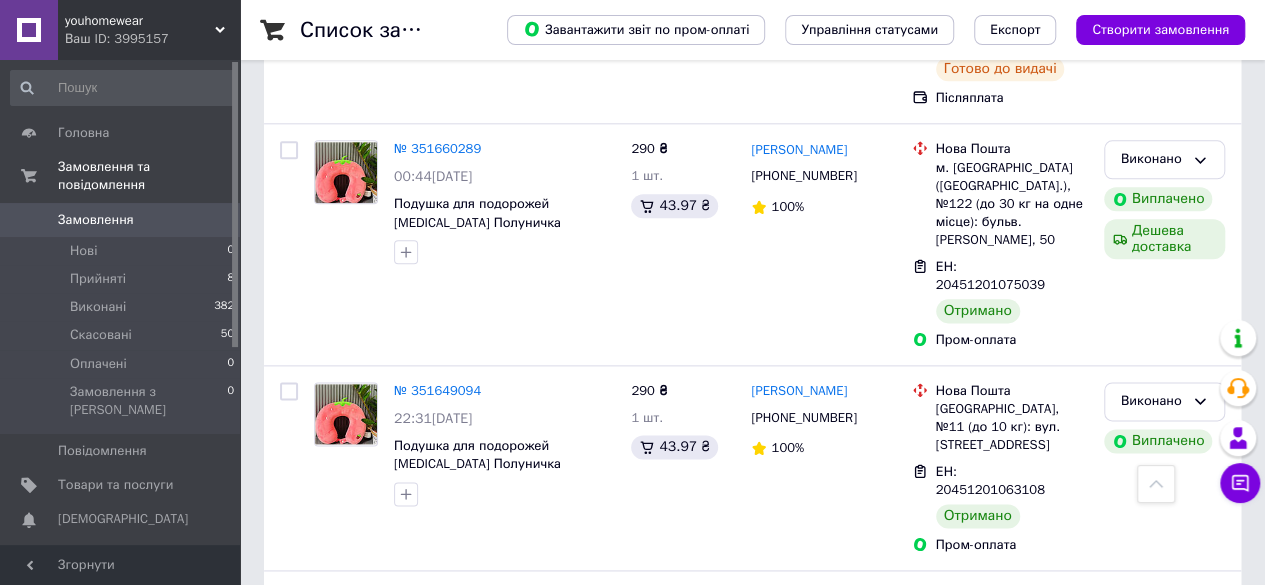 scroll, scrollTop: 1100, scrollLeft: 0, axis: vertical 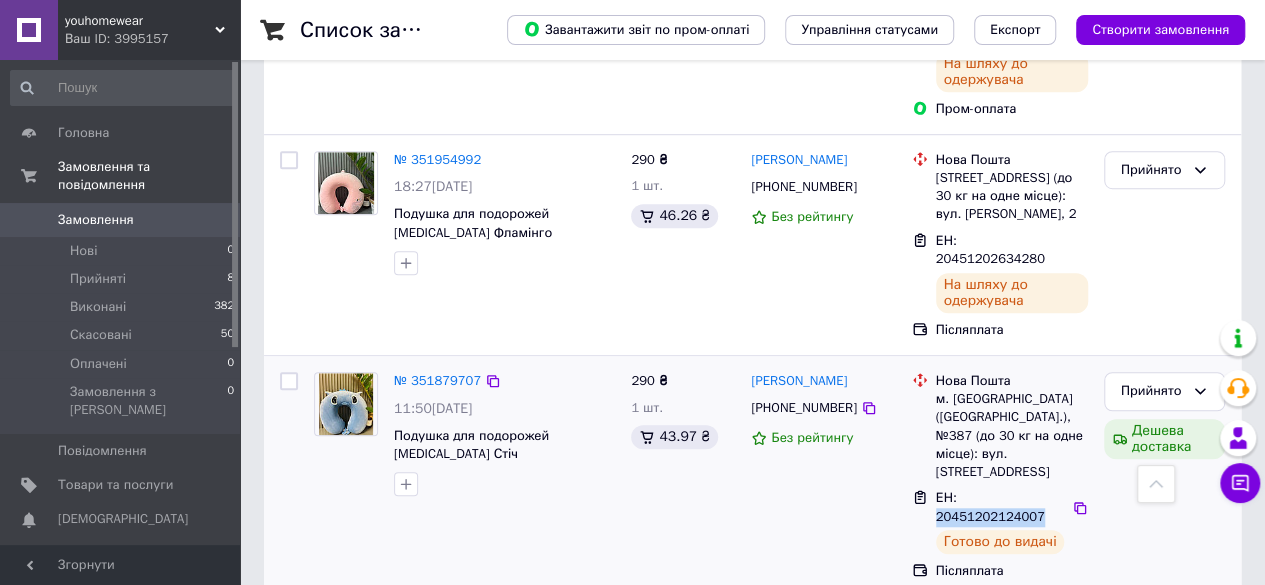 drag, startPoint x: 955, startPoint y: 351, endPoint x: 1053, endPoint y: 347, distance: 98.0816 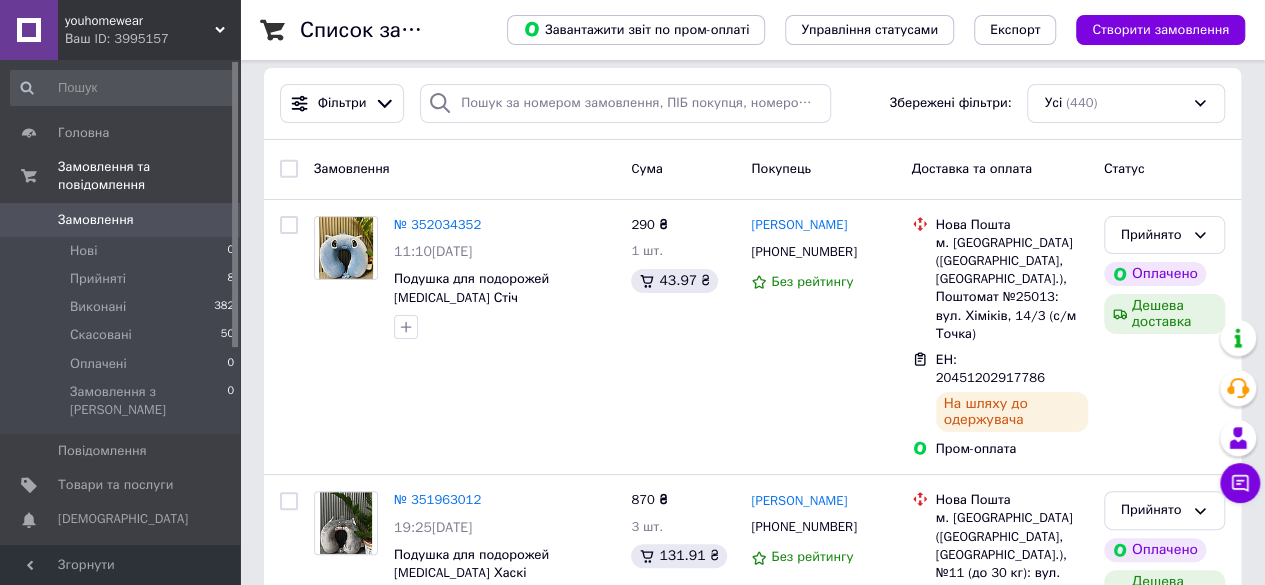 scroll, scrollTop: 0, scrollLeft: 0, axis: both 